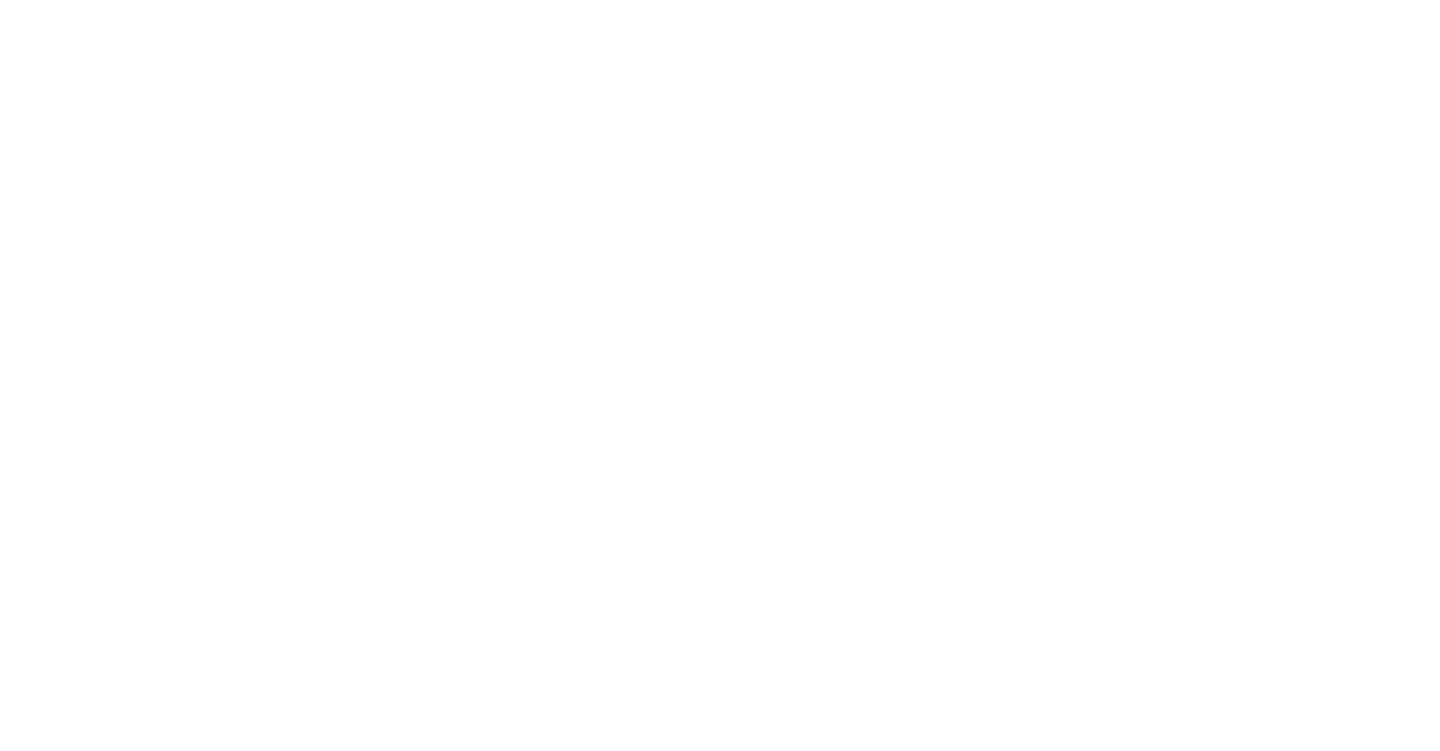 scroll, scrollTop: 0, scrollLeft: 0, axis: both 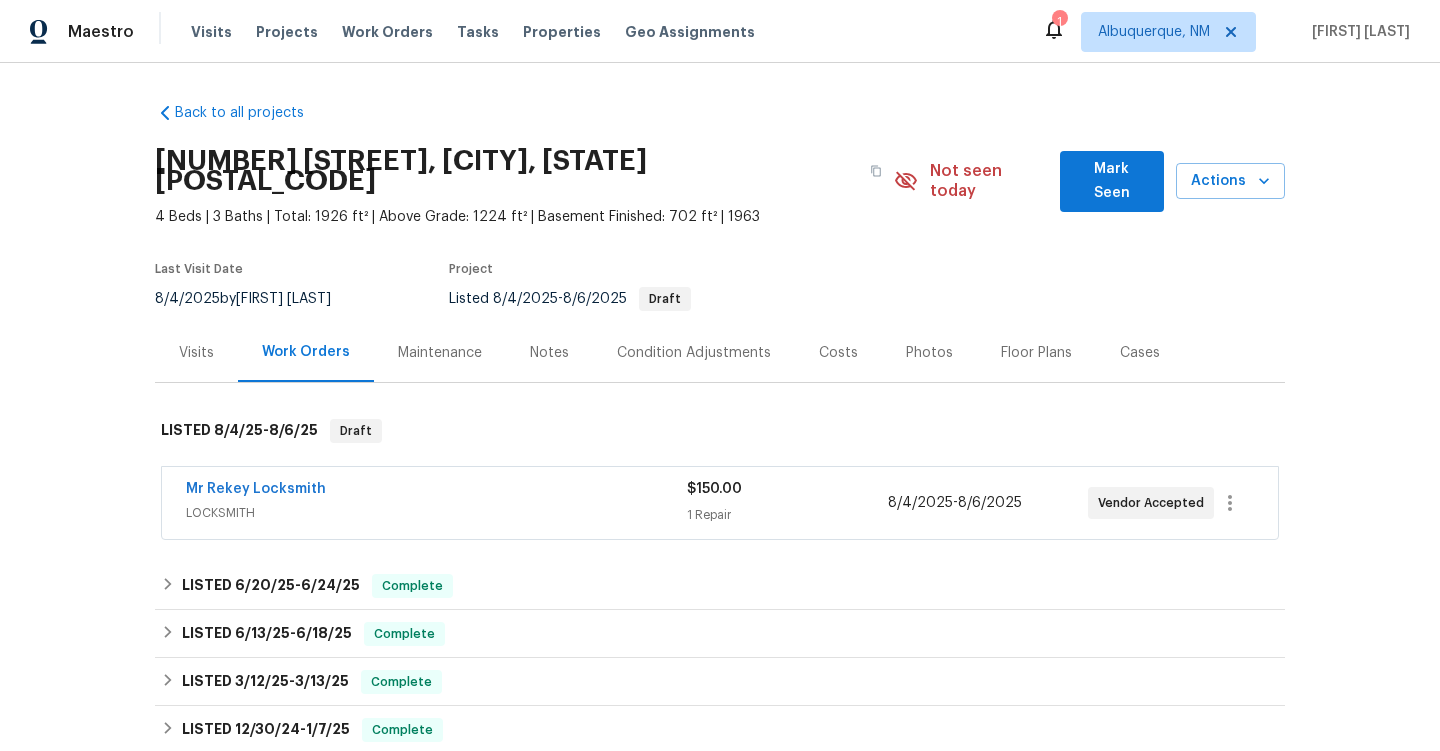 click on "Cases" at bounding box center [1140, 353] 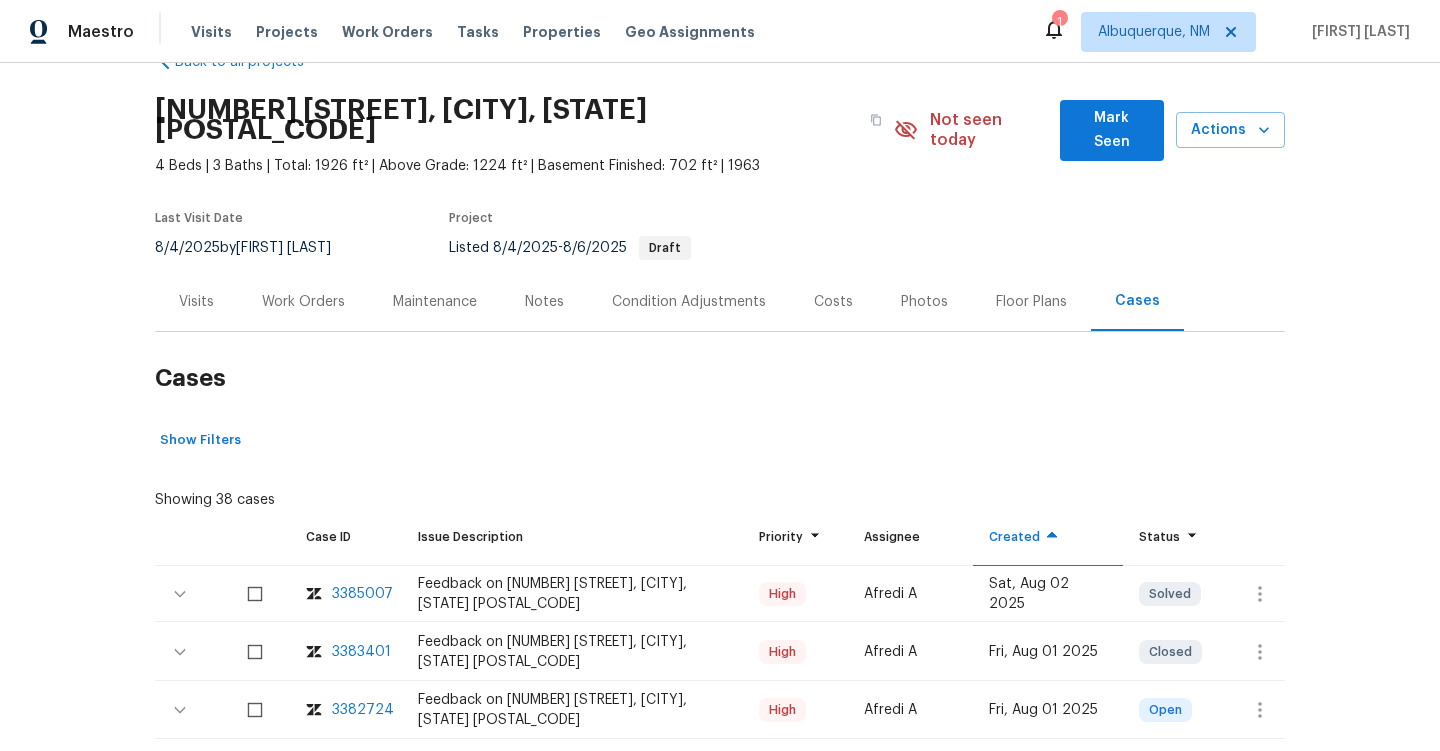 scroll, scrollTop: 69, scrollLeft: 0, axis: vertical 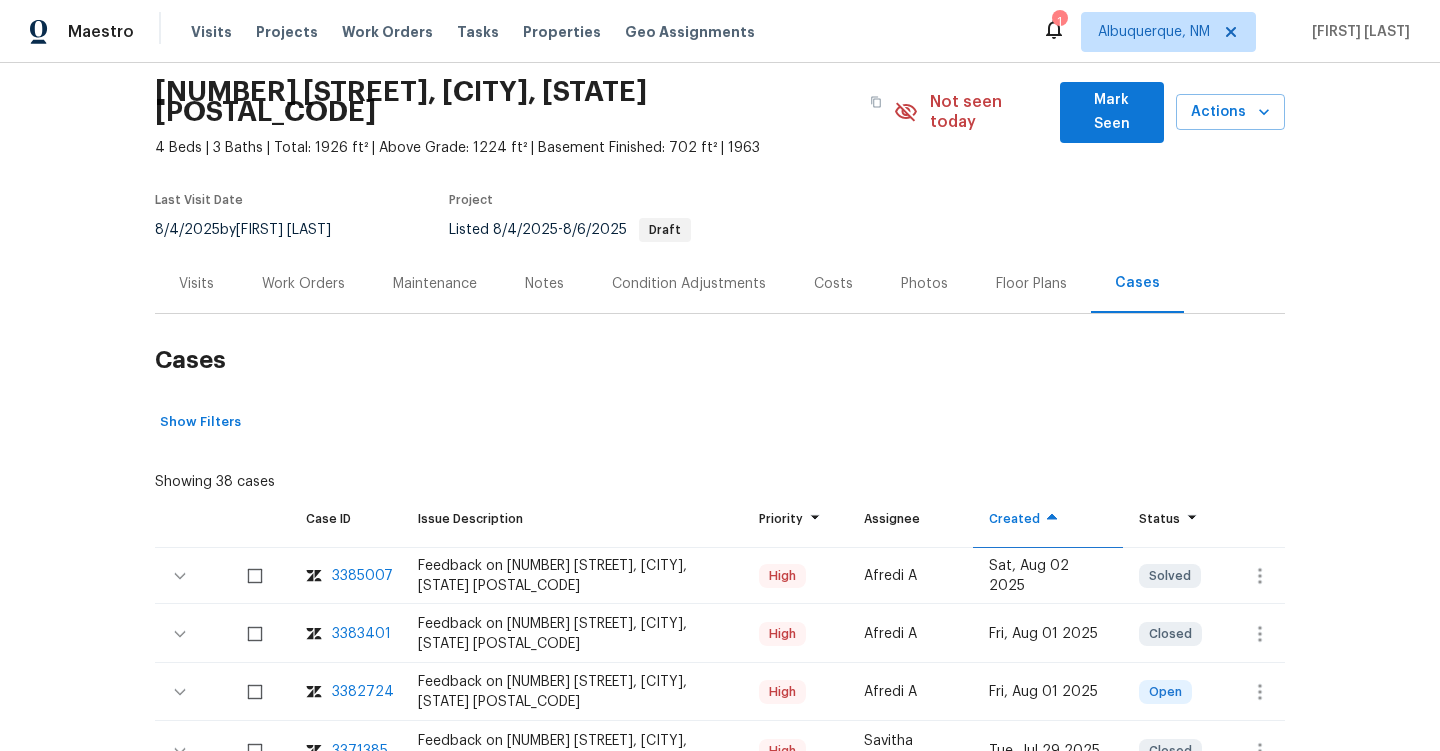 click on "3385007" at bounding box center (362, 576) 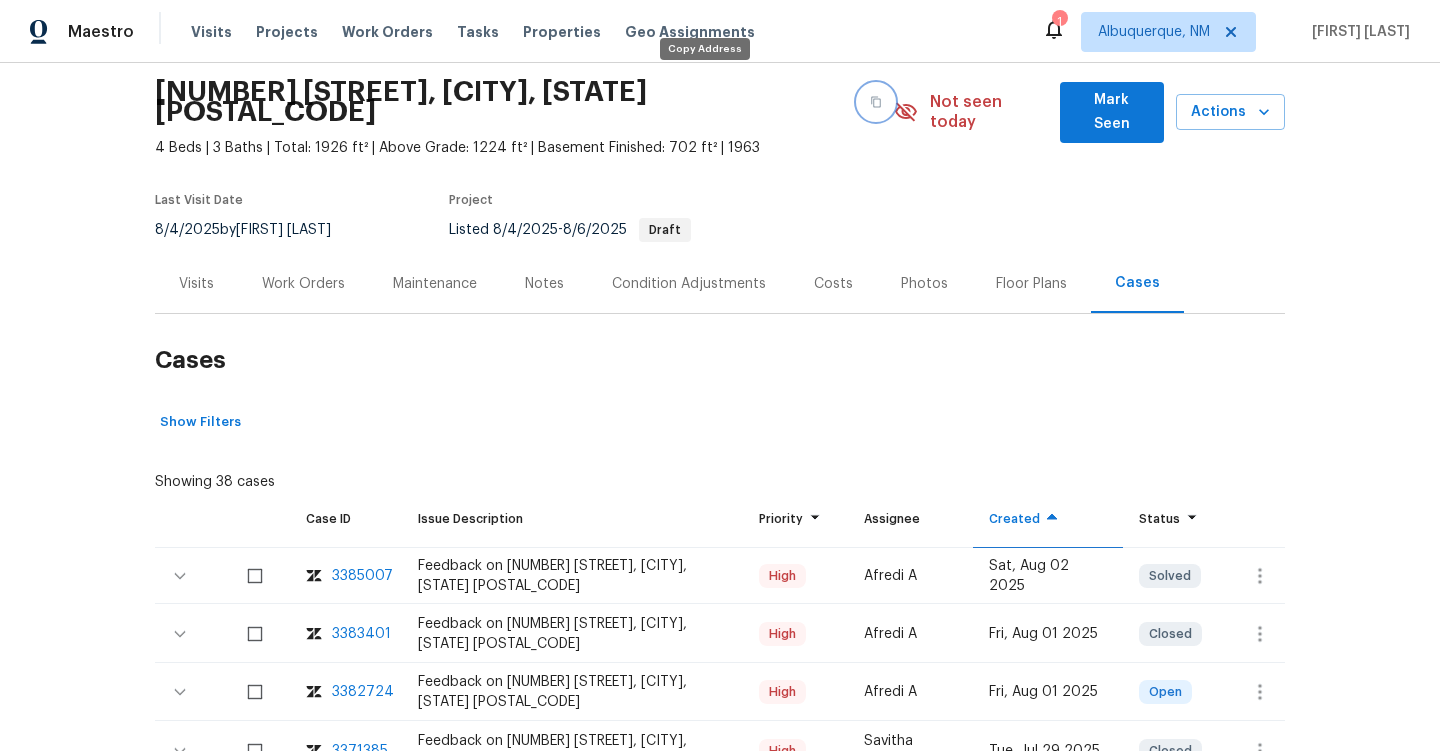 click 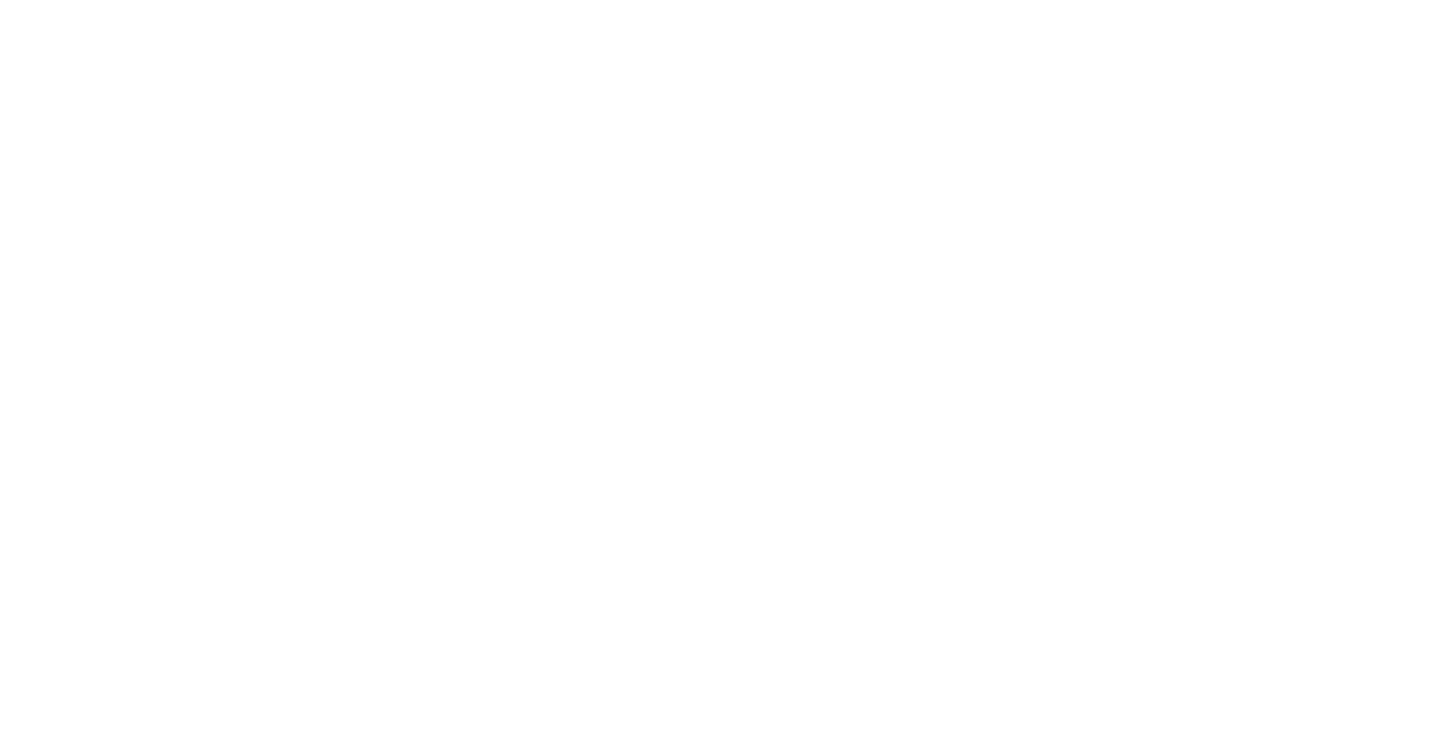 scroll, scrollTop: 0, scrollLeft: 0, axis: both 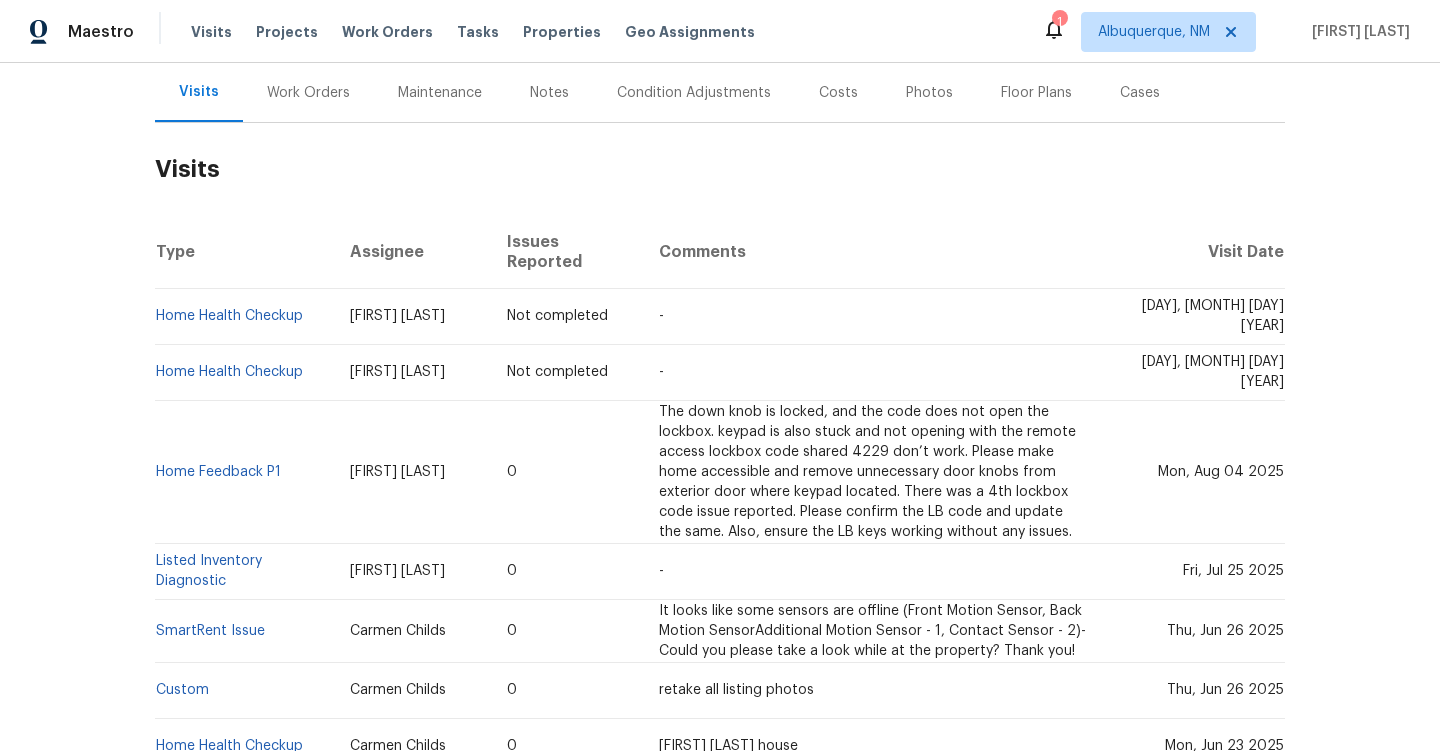 click on "[FIRST] [LAST]" at bounding box center (397, 472) 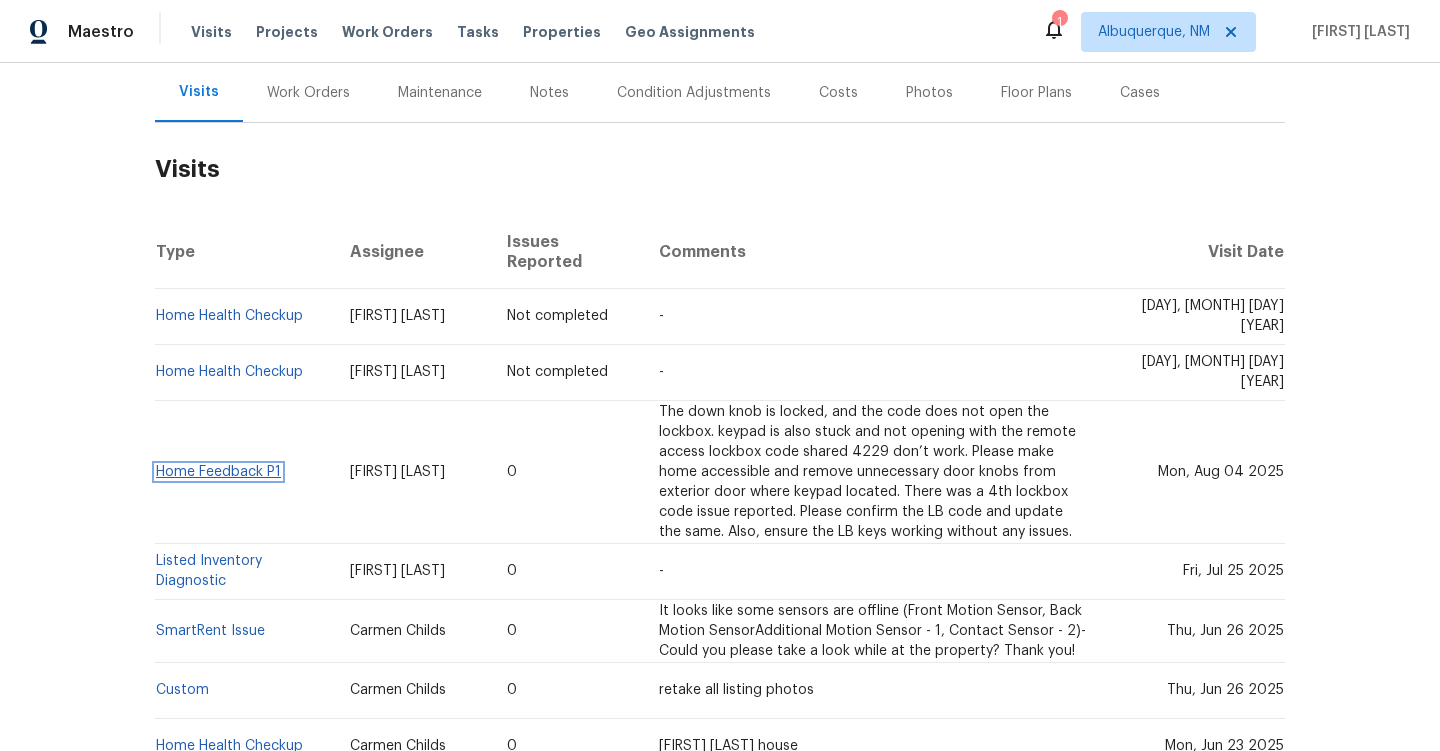 click on "Home Feedback P1" at bounding box center (218, 472) 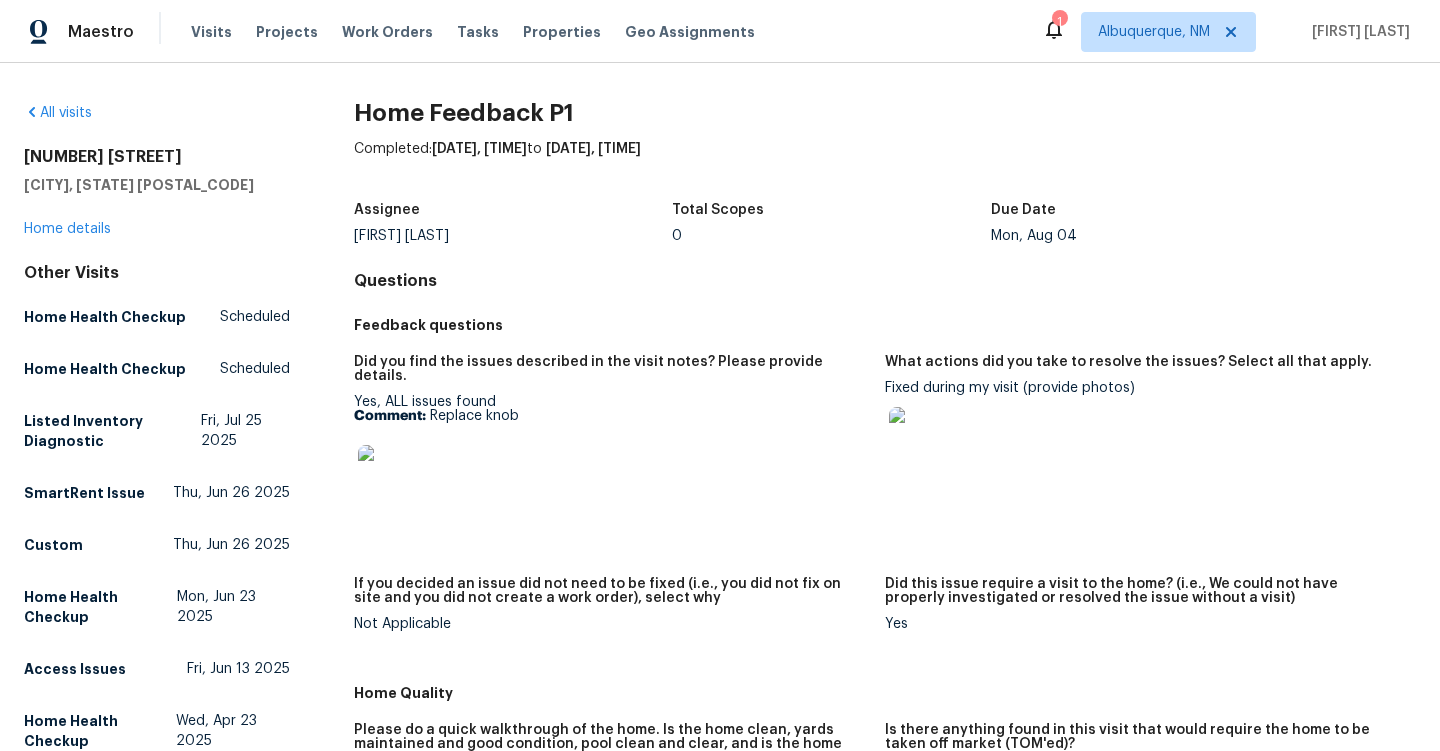 click at bounding box center (390, 477) 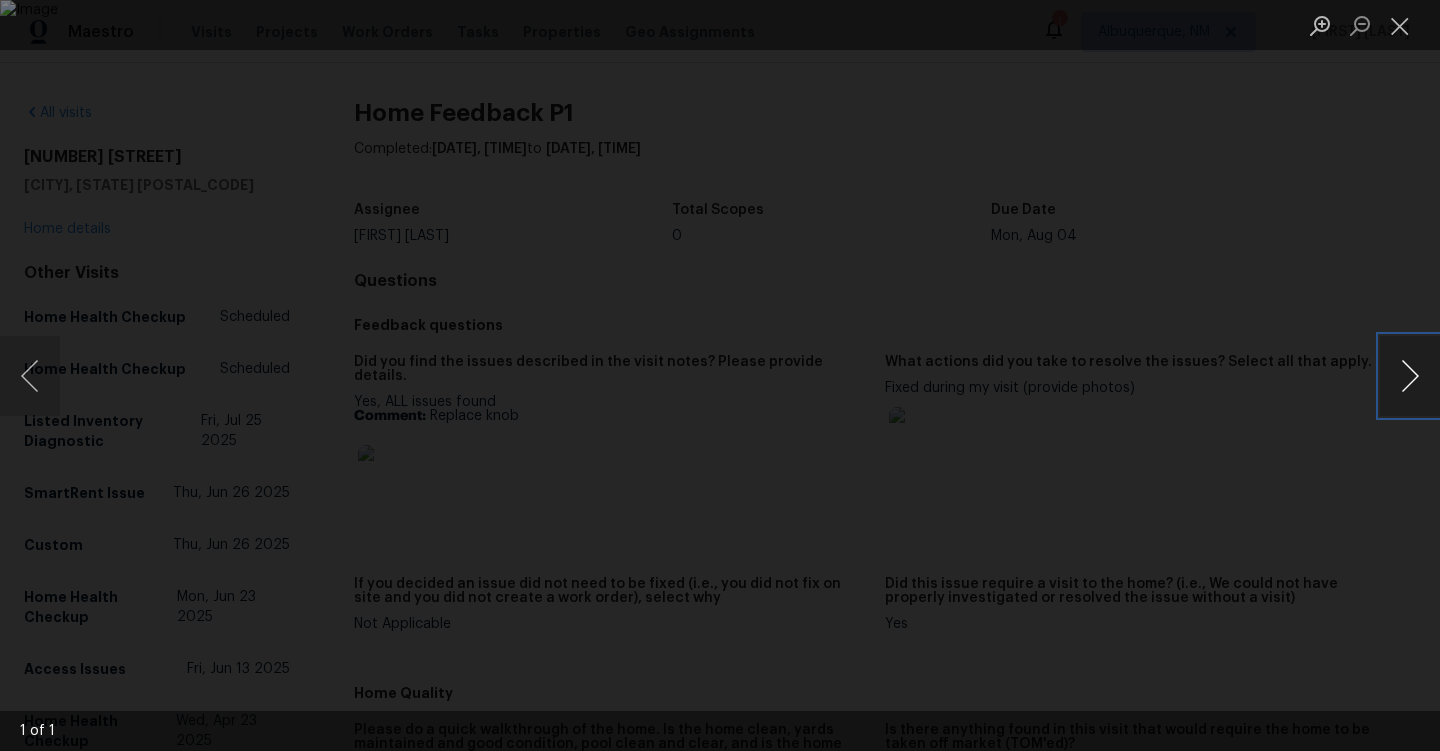 click at bounding box center [1410, 376] 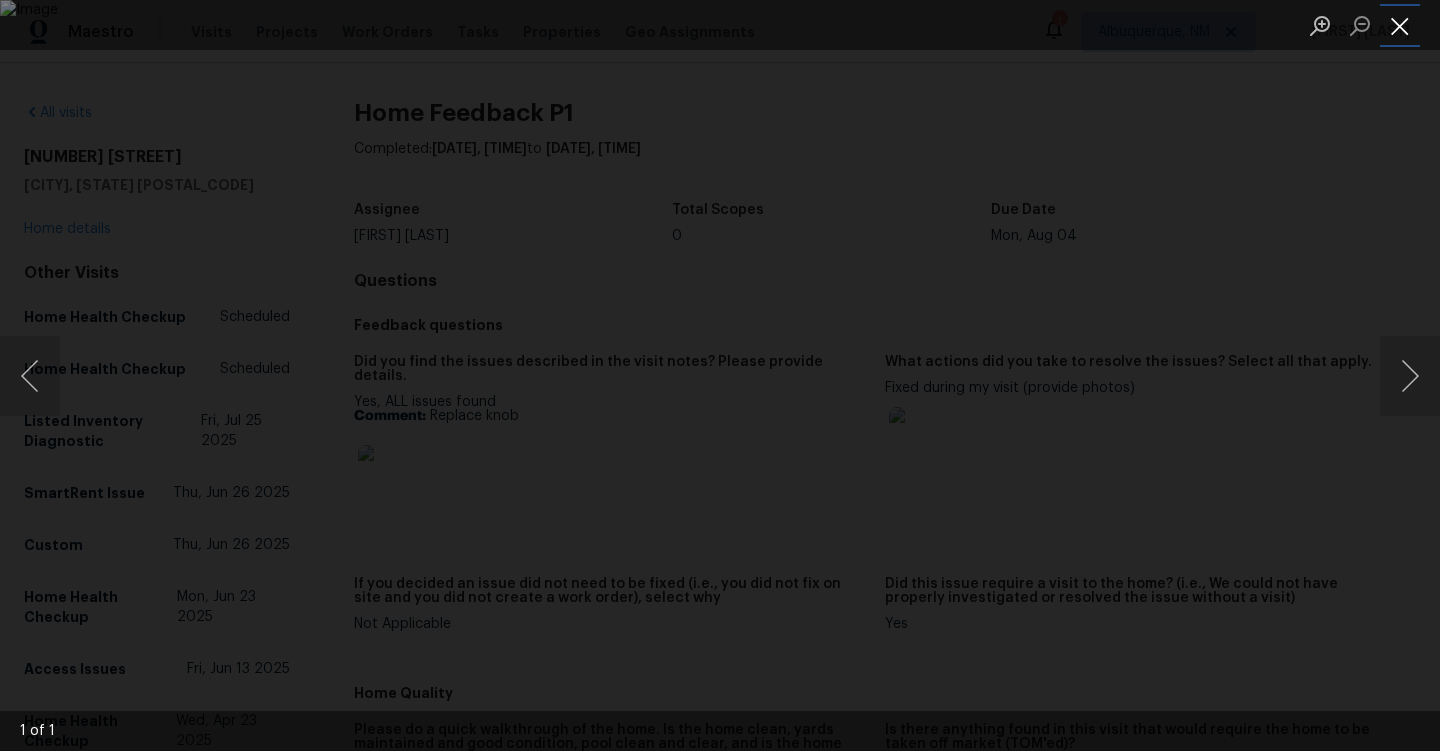 click at bounding box center (1400, 25) 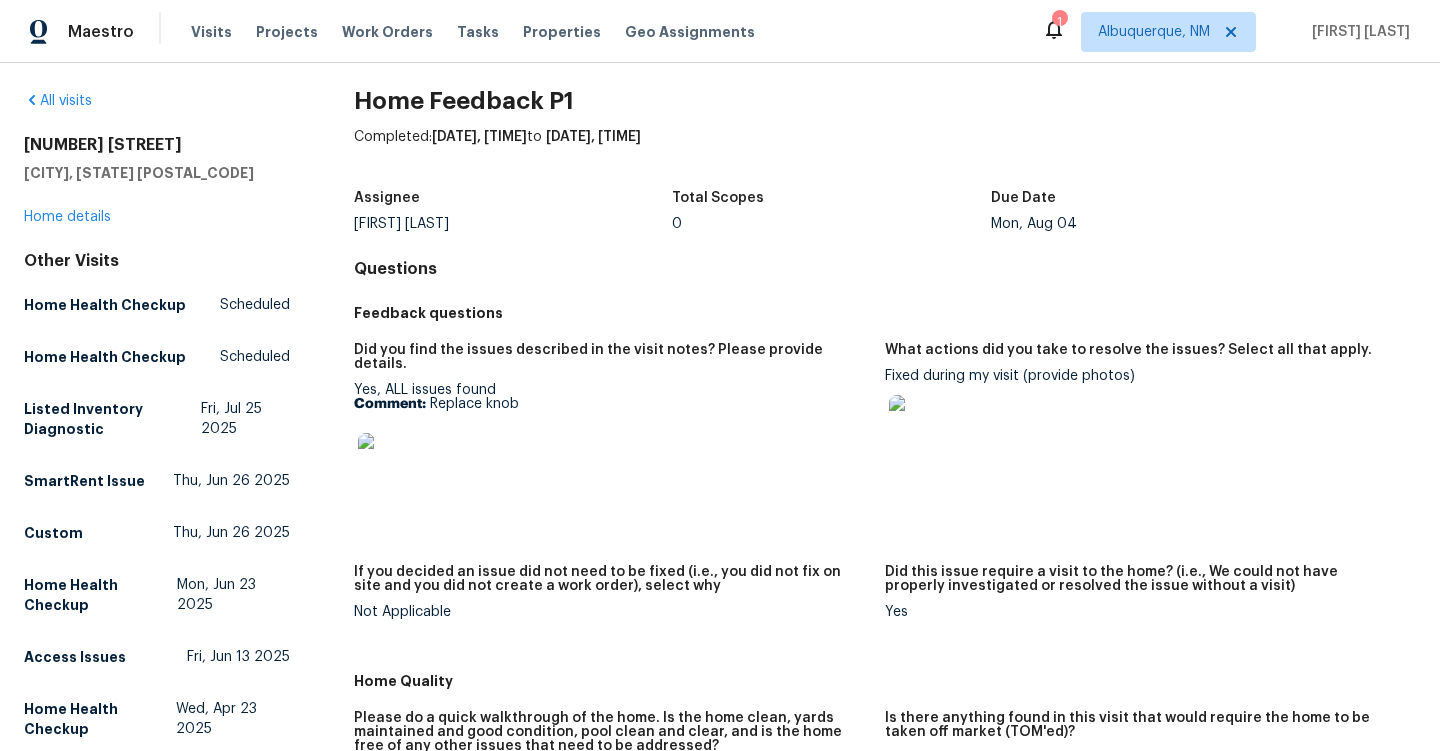 scroll, scrollTop: 0, scrollLeft: 0, axis: both 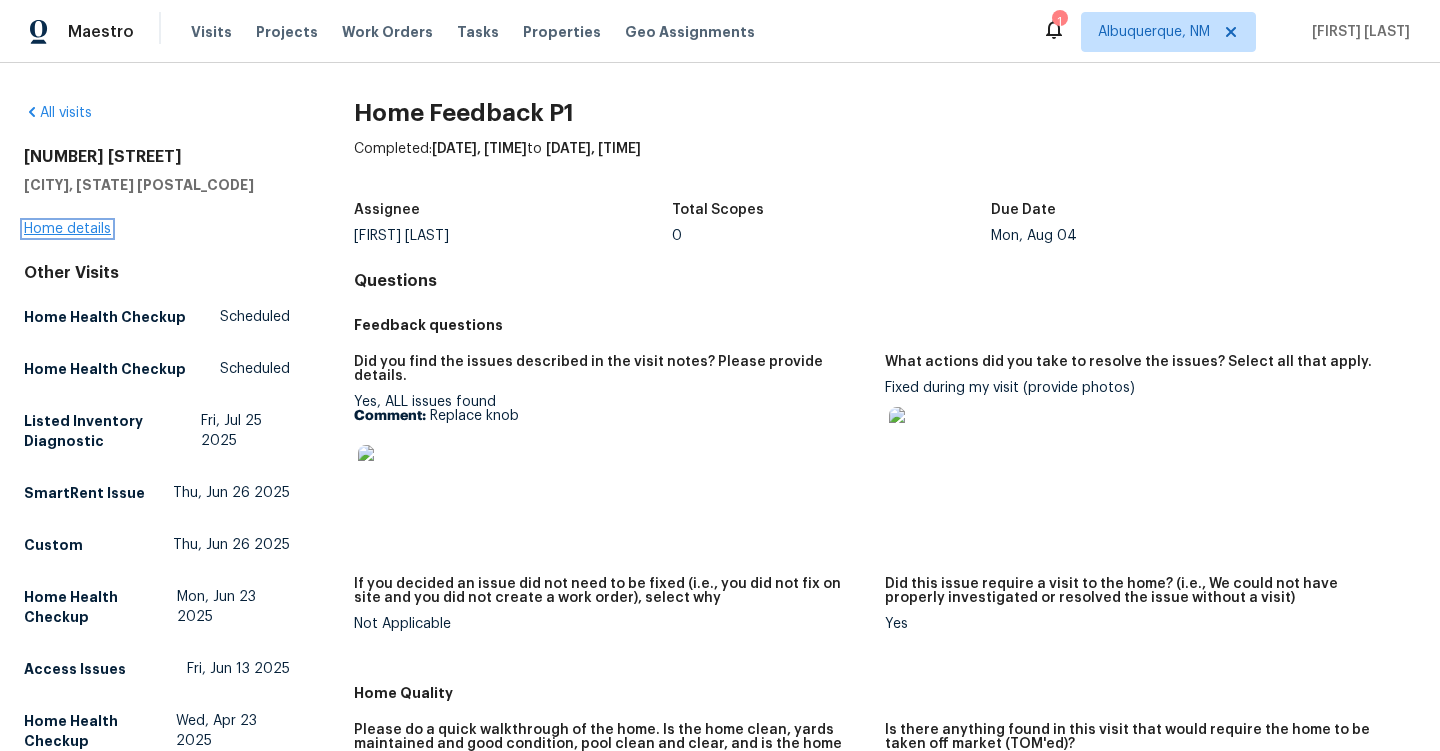click on "Home details" at bounding box center (67, 229) 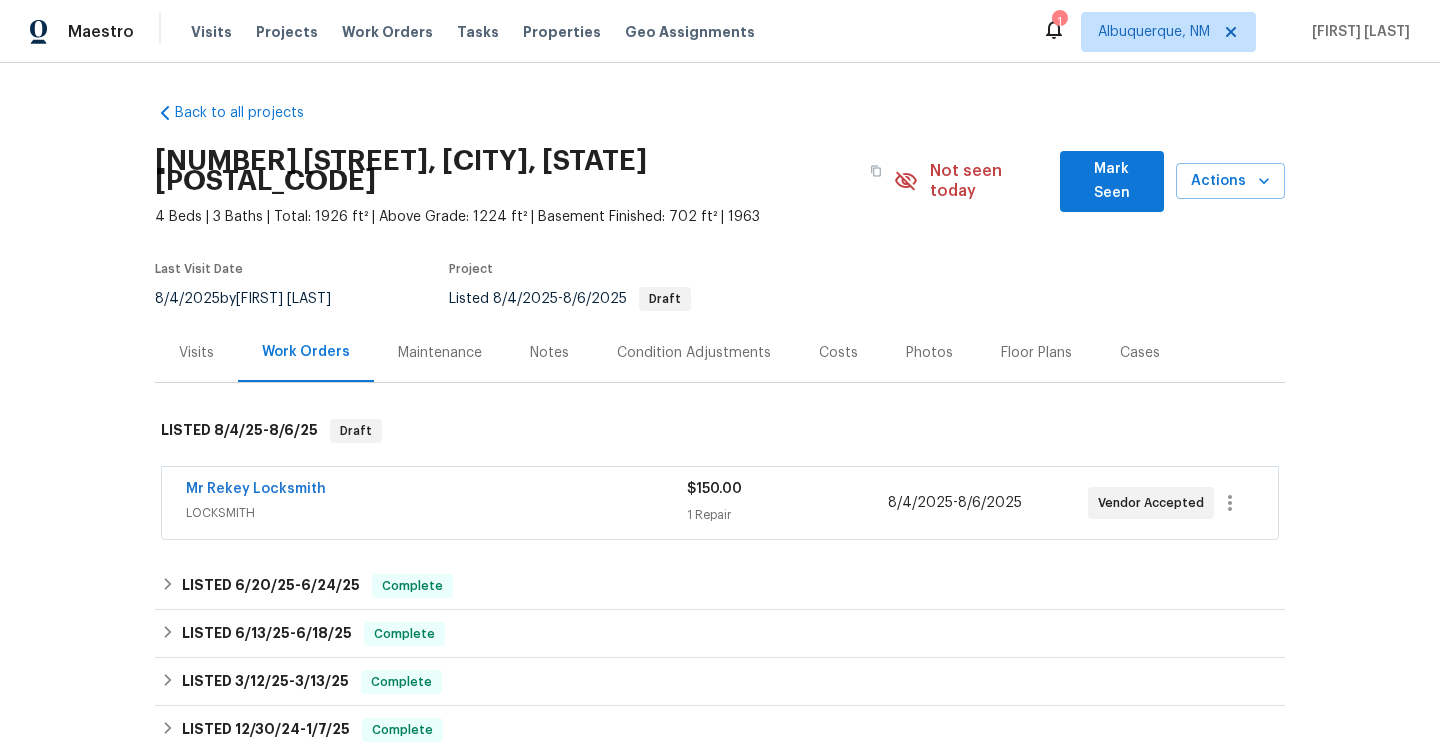 click on "Mr Rekey Locksmith" at bounding box center (436, 491) 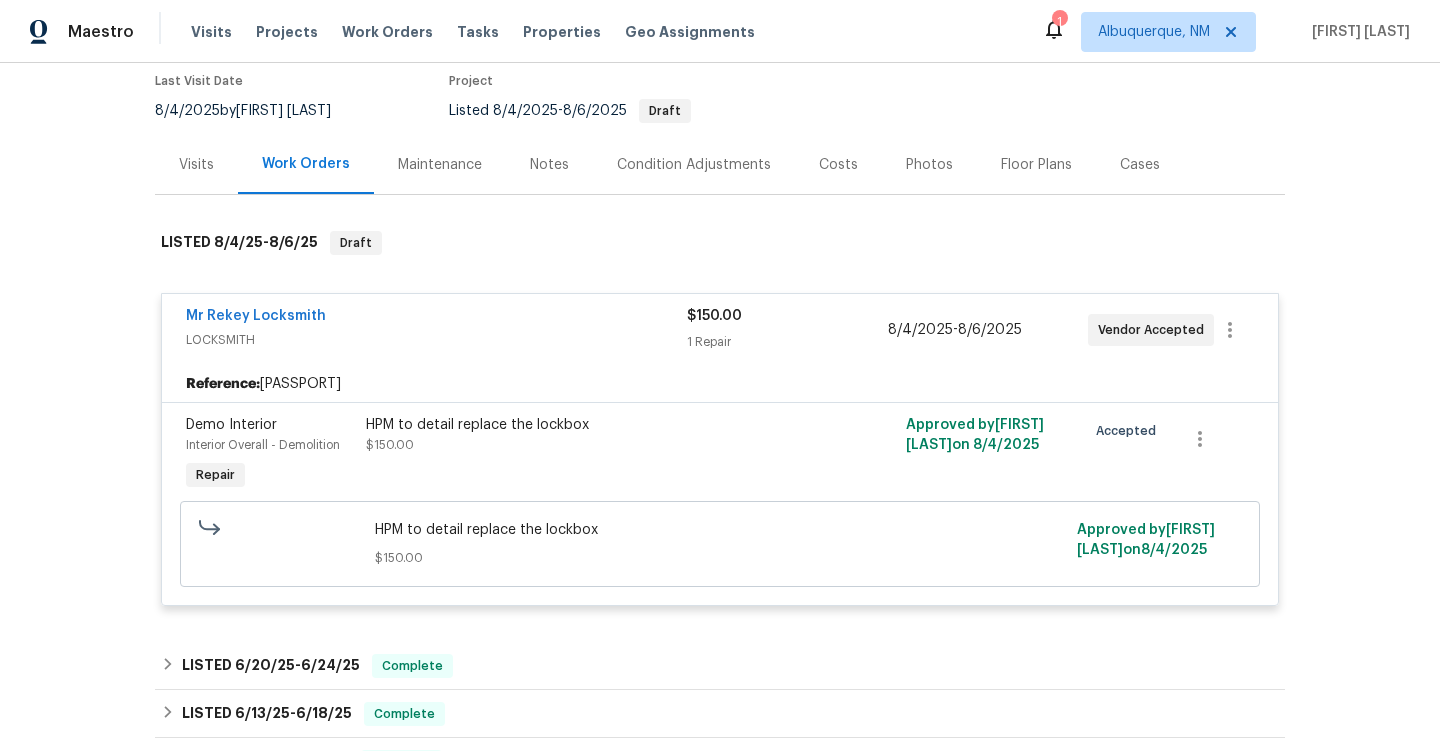 scroll, scrollTop: 295, scrollLeft: 0, axis: vertical 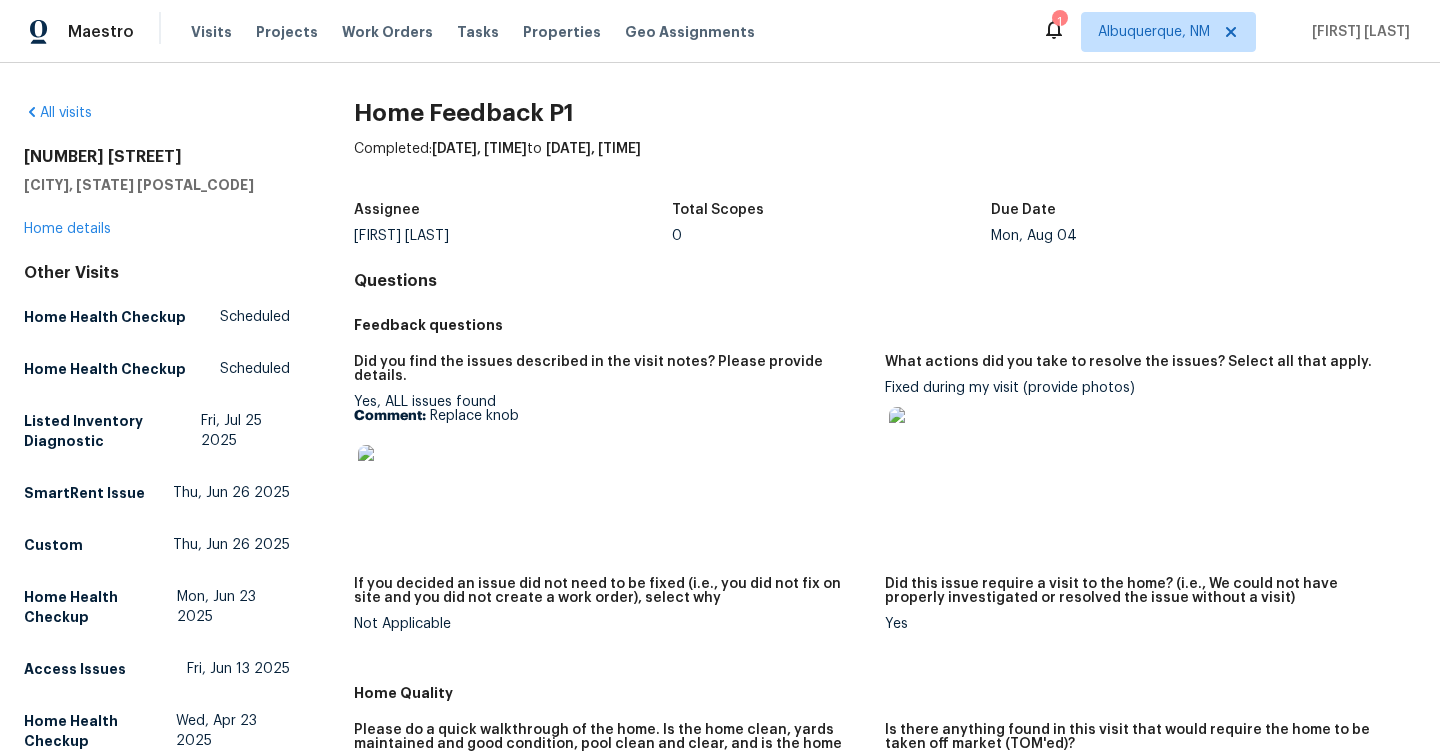click at bounding box center (390, 477) 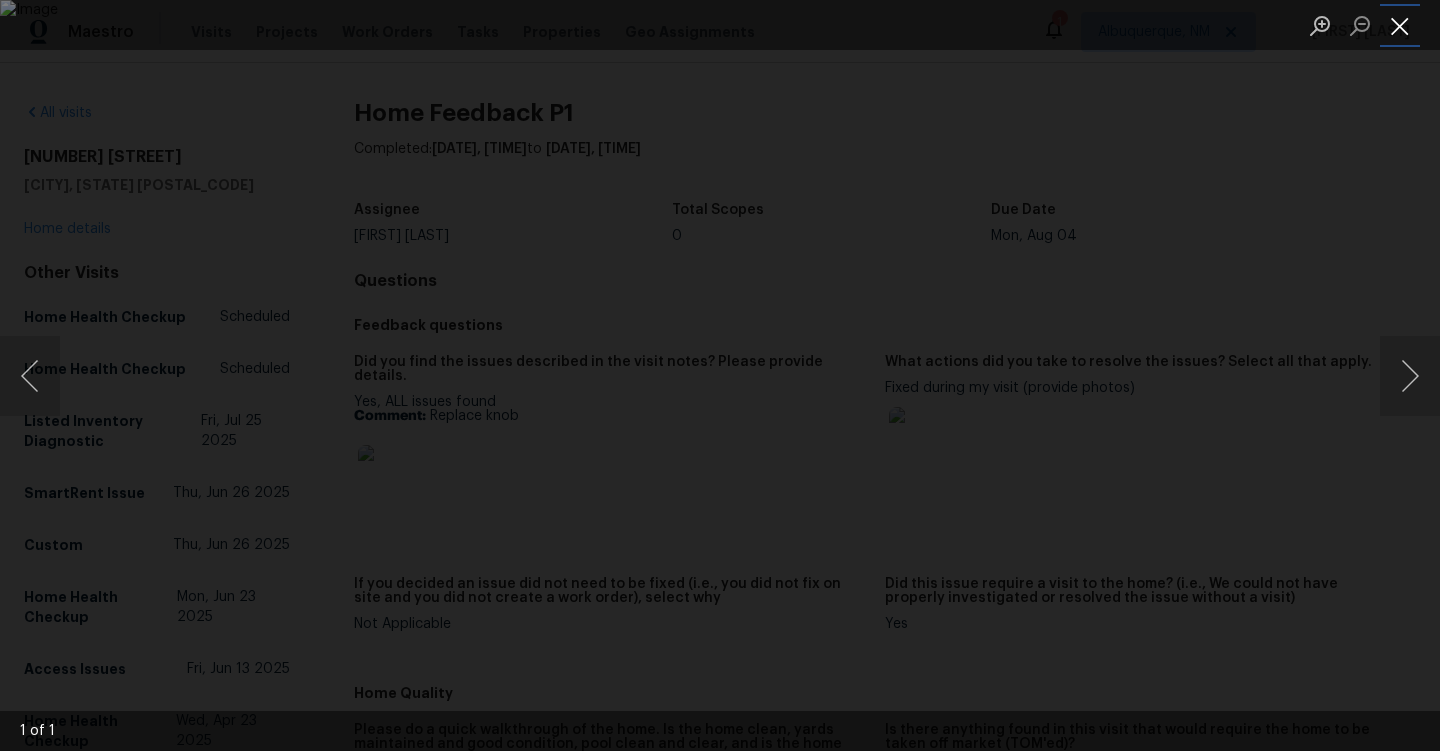 click at bounding box center (1400, 25) 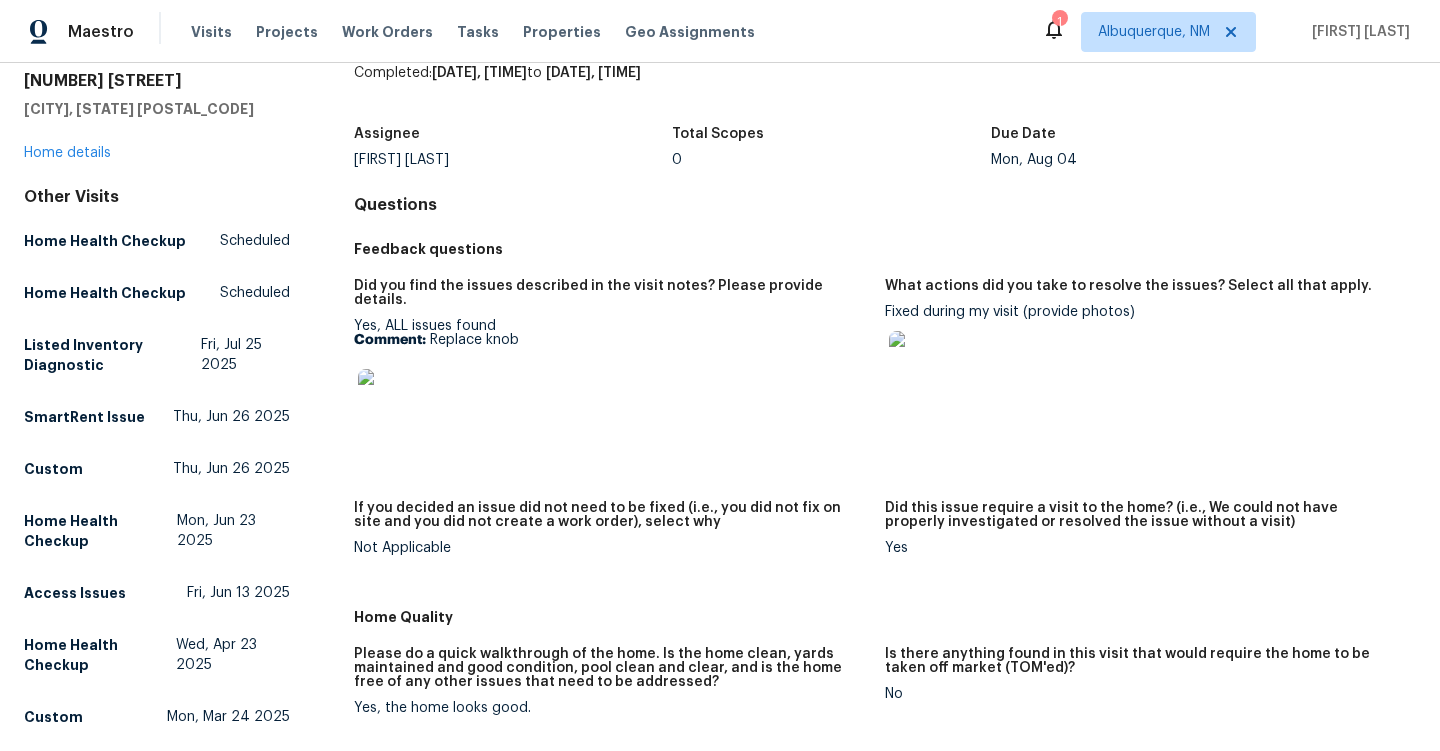 scroll, scrollTop: 0, scrollLeft: 0, axis: both 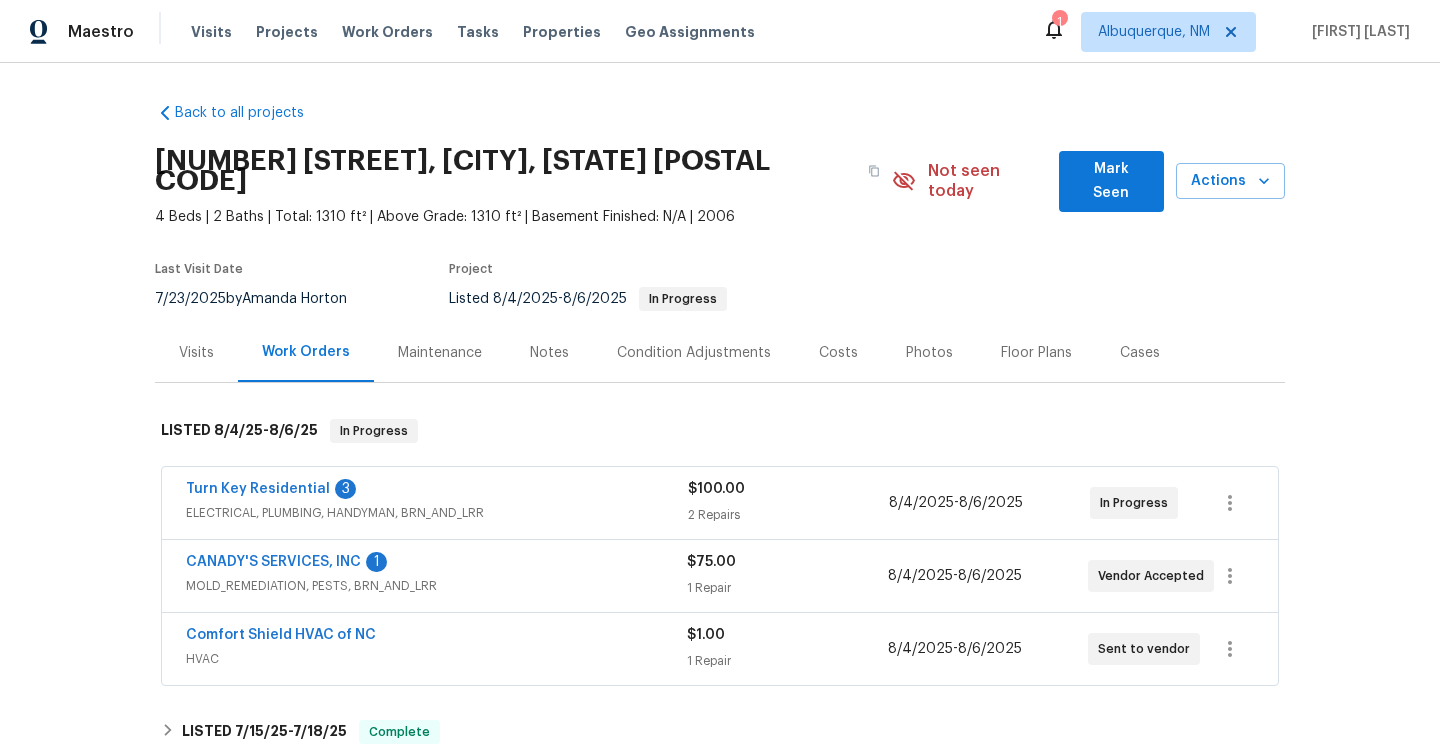 click on "MOLD_REMEDIATION, PESTS, BRN_AND_LRR" at bounding box center (436, 586) 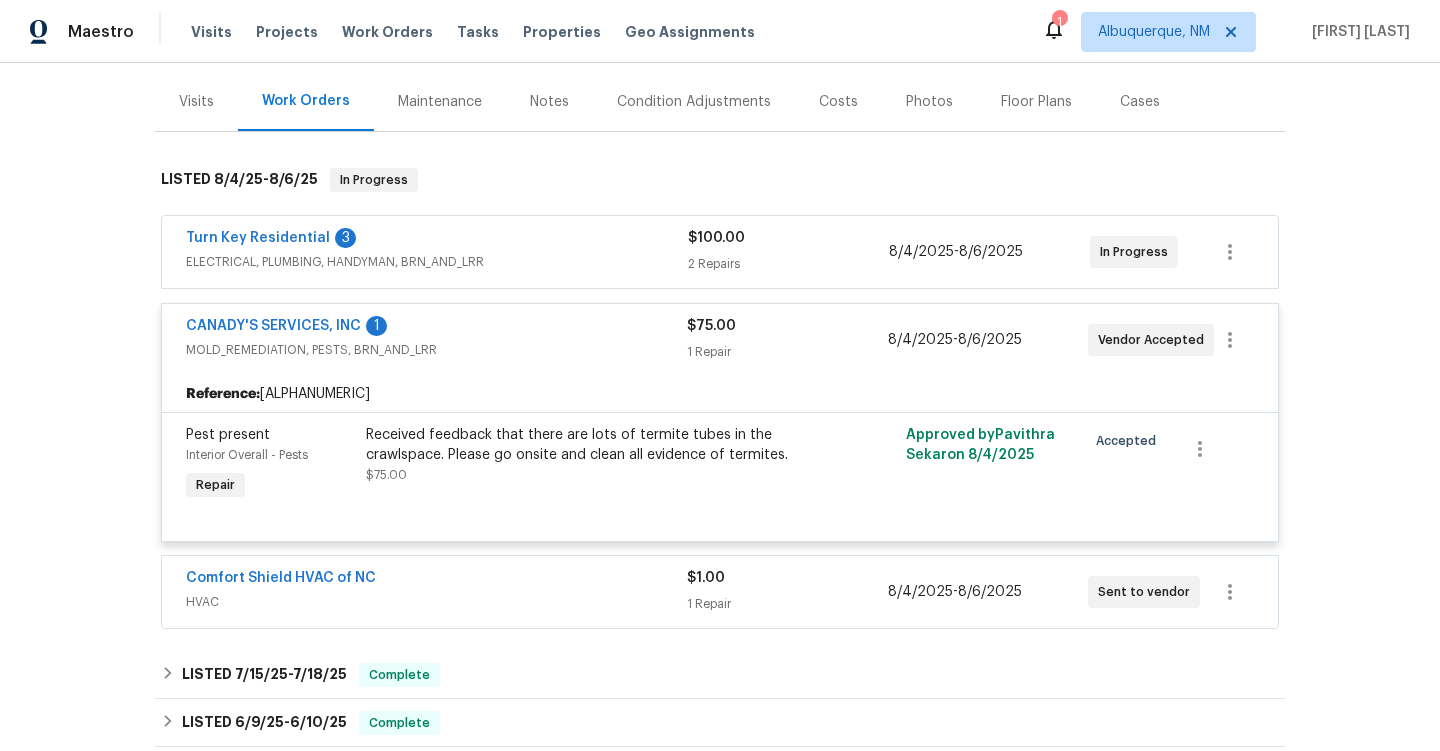 scroll, scrollTop: 337, scrollLeft: 0, axis: vertical 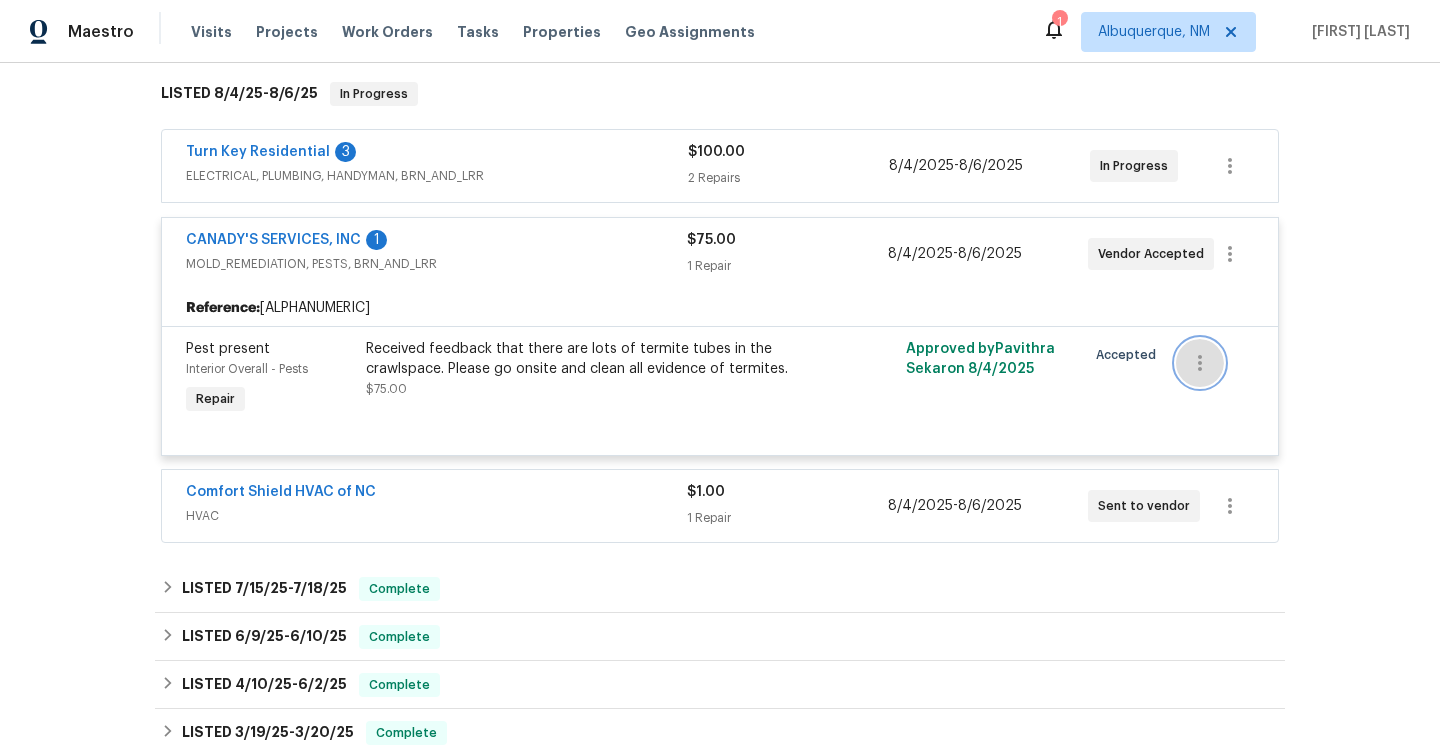click 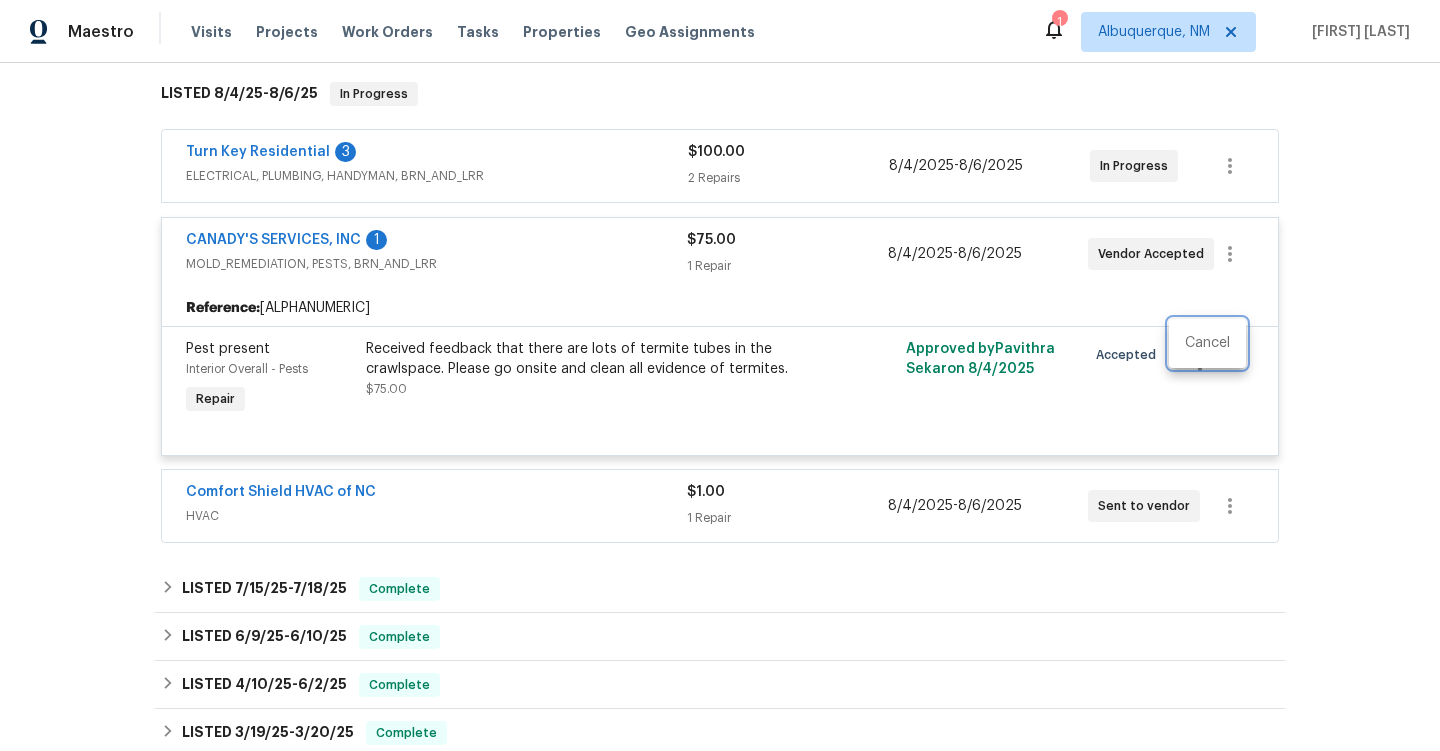 click at bounding box center [720, 375] 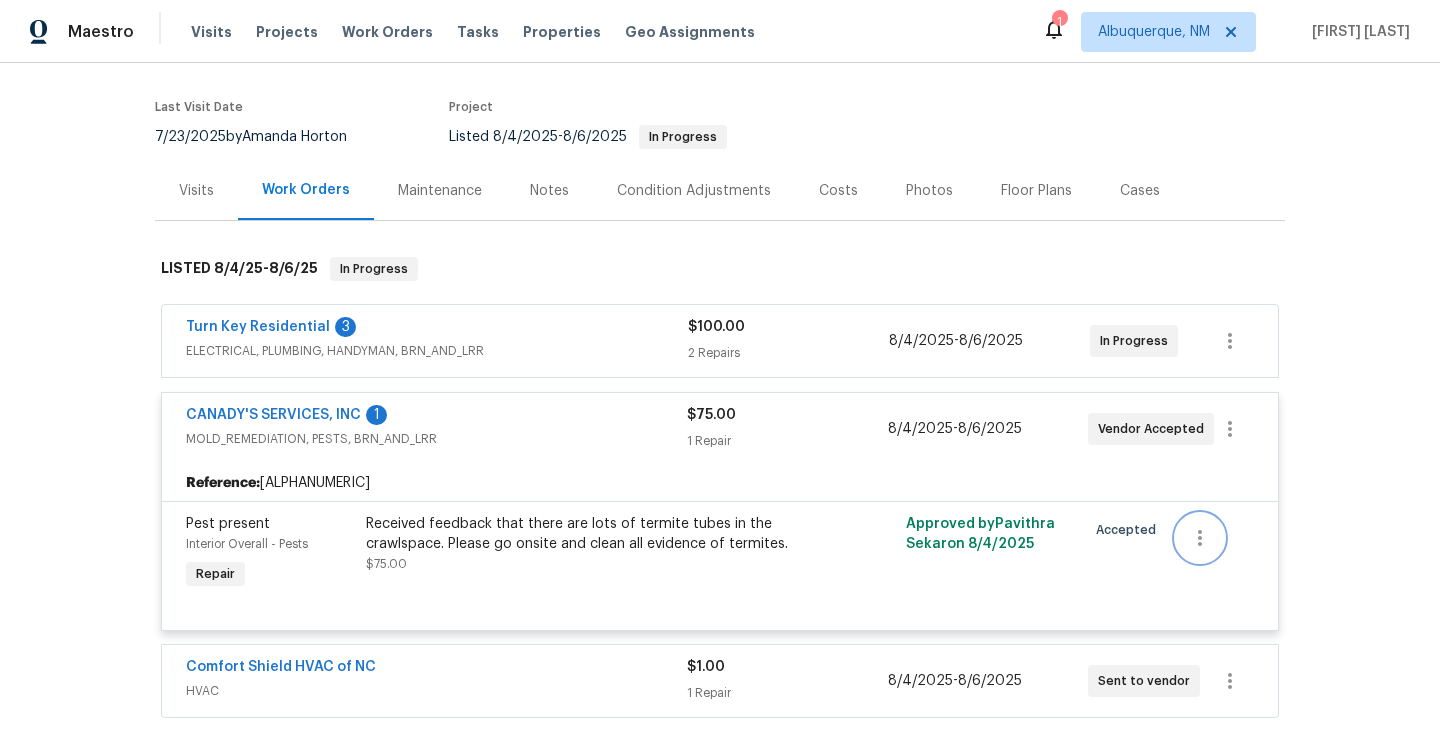 scroll, scrollTop: 136, scrollLeft: 0, axis: vertical 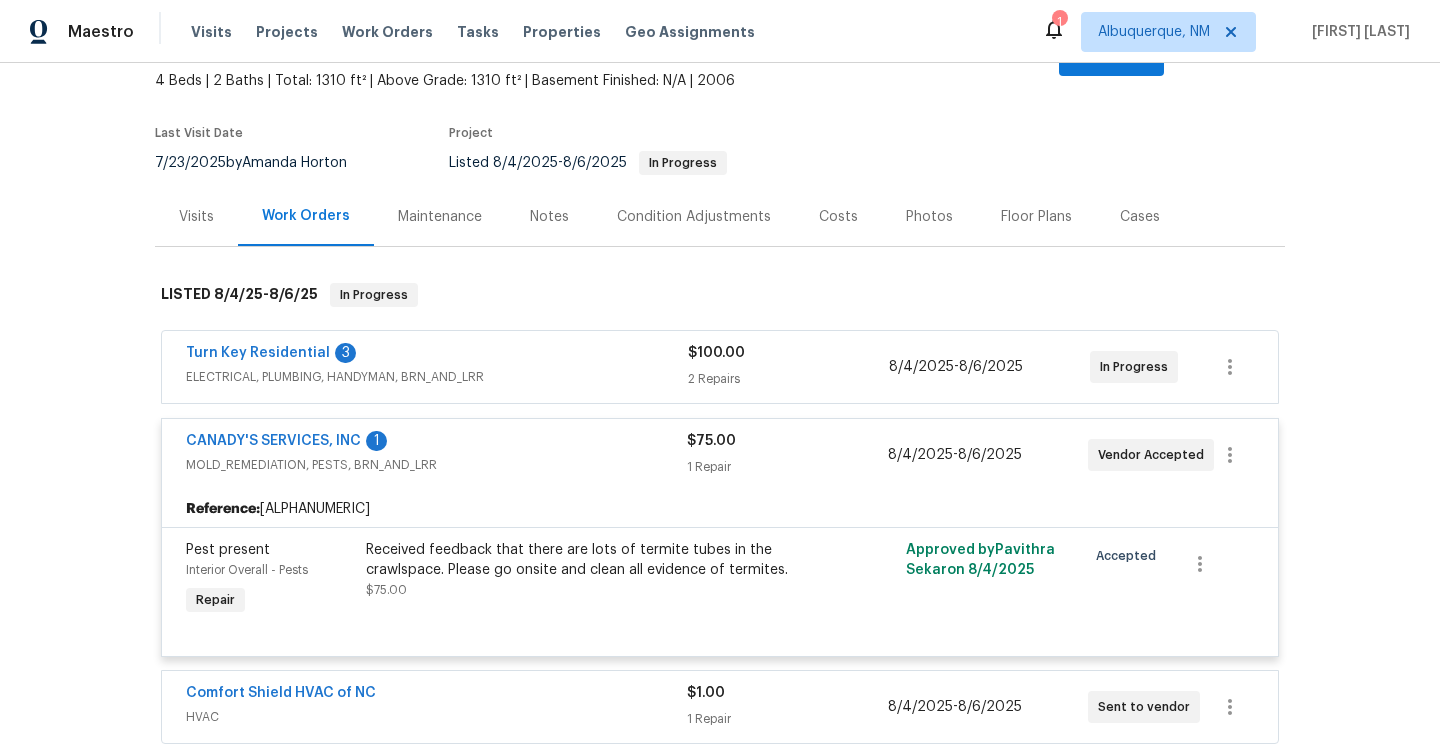 click on "Maintenance" at bounding box center (440, 217) 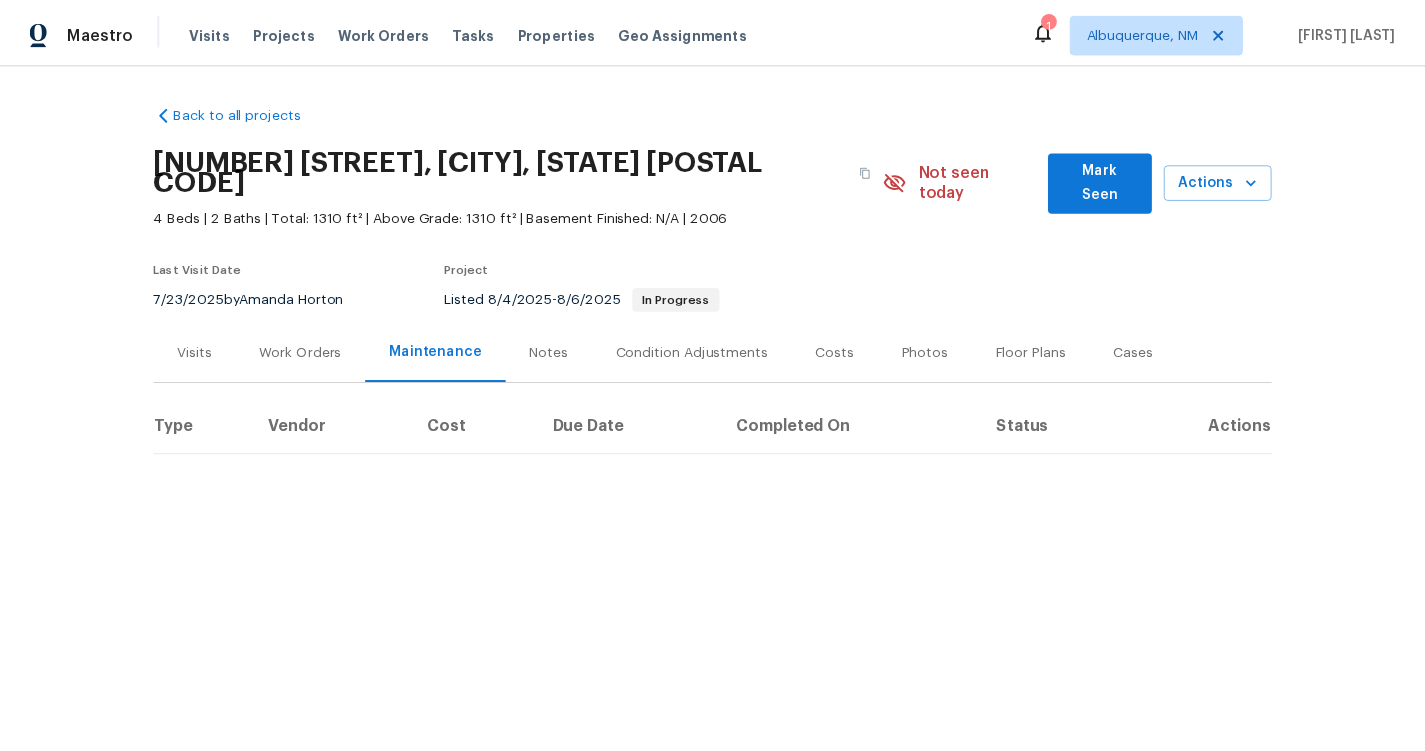 scroll, scrollTop: 0, scrollLeft: 0, axis: both 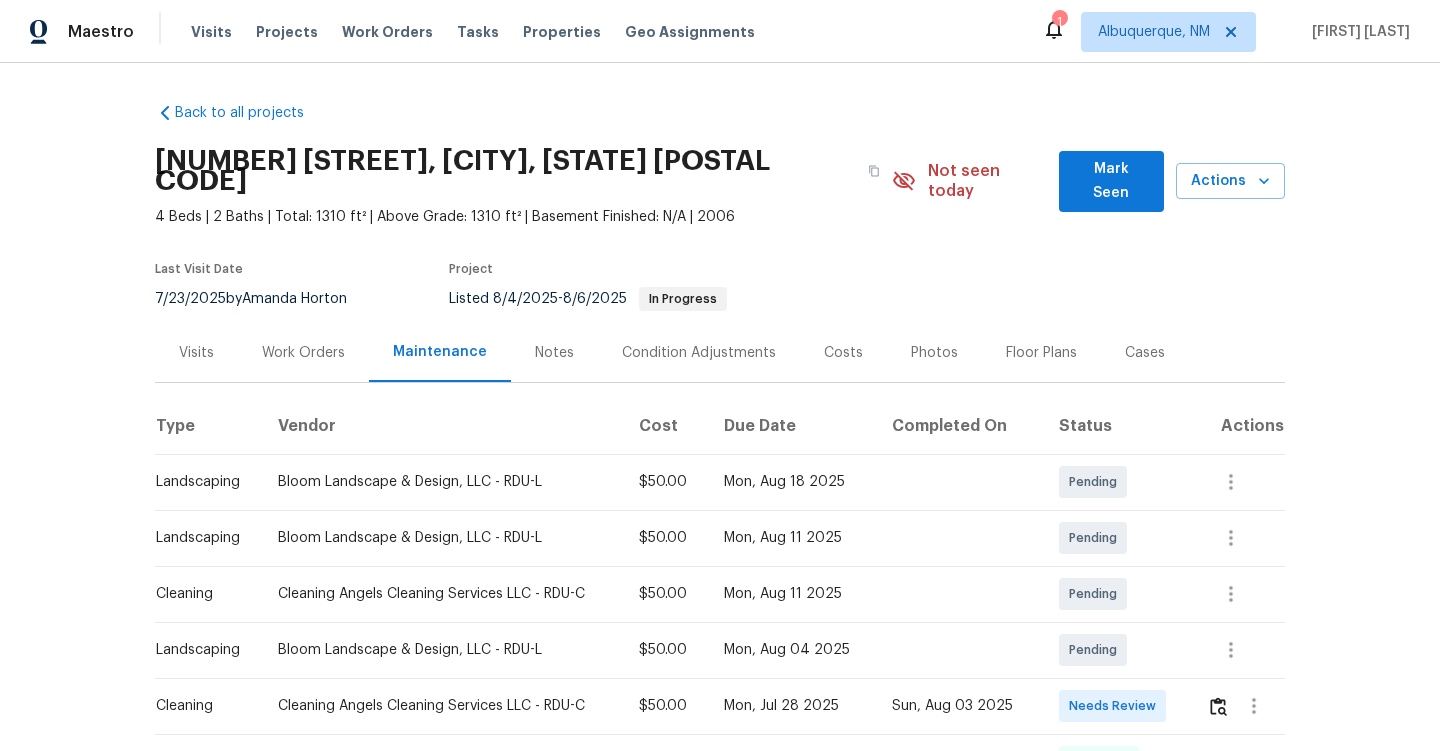 click on "Notes" at bounding box center (554, 353) 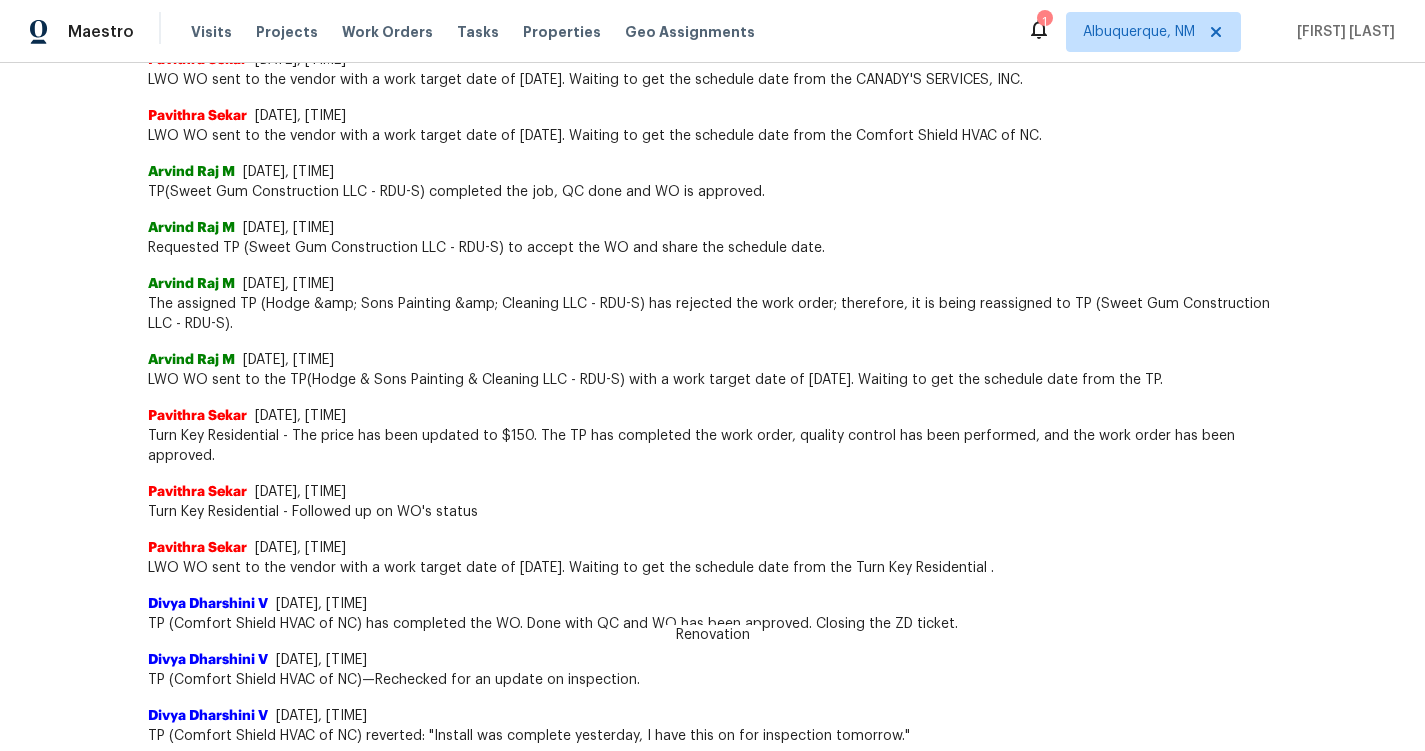 scroll, scrollTop: 0, scrollLeft: 0, axis: both 